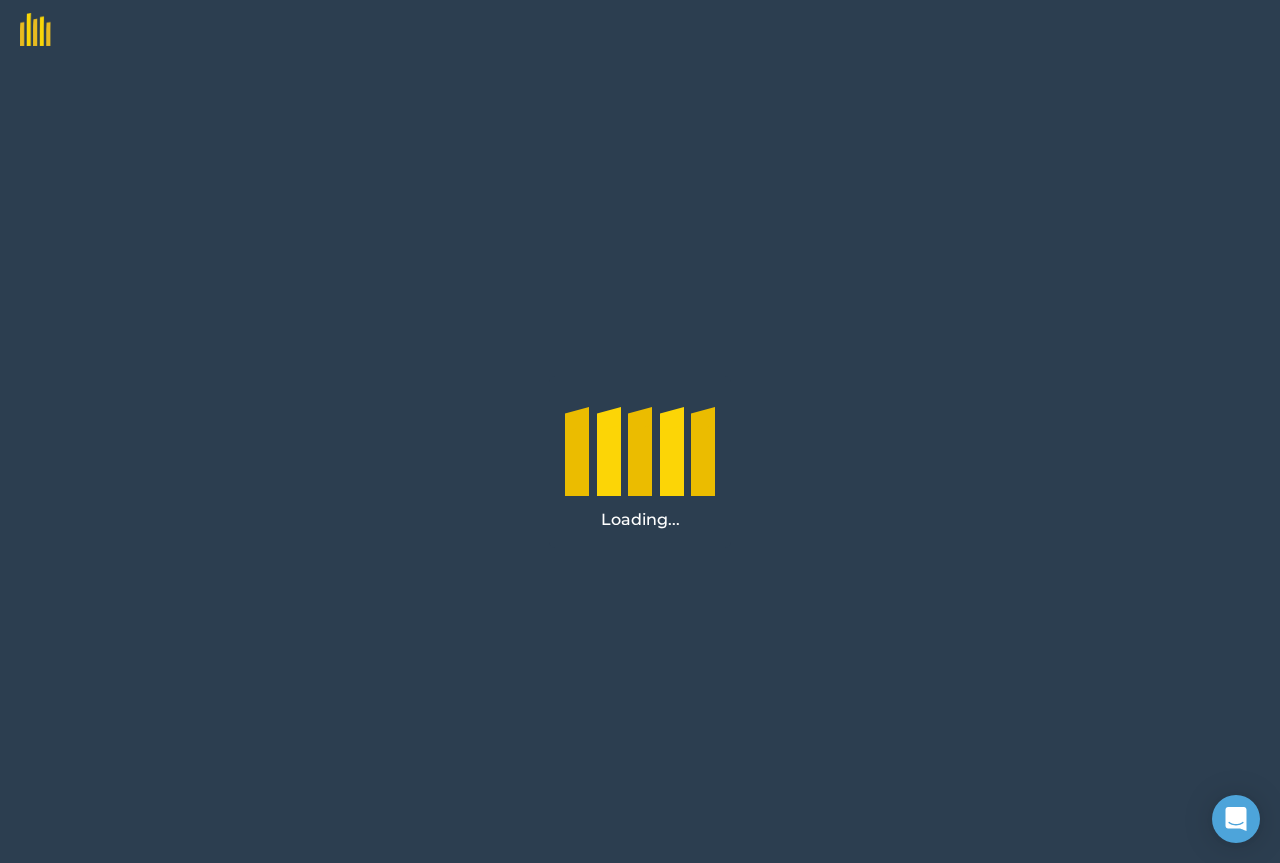 scroll, scrollTop: 0, scrollLeft: 0, axis: both 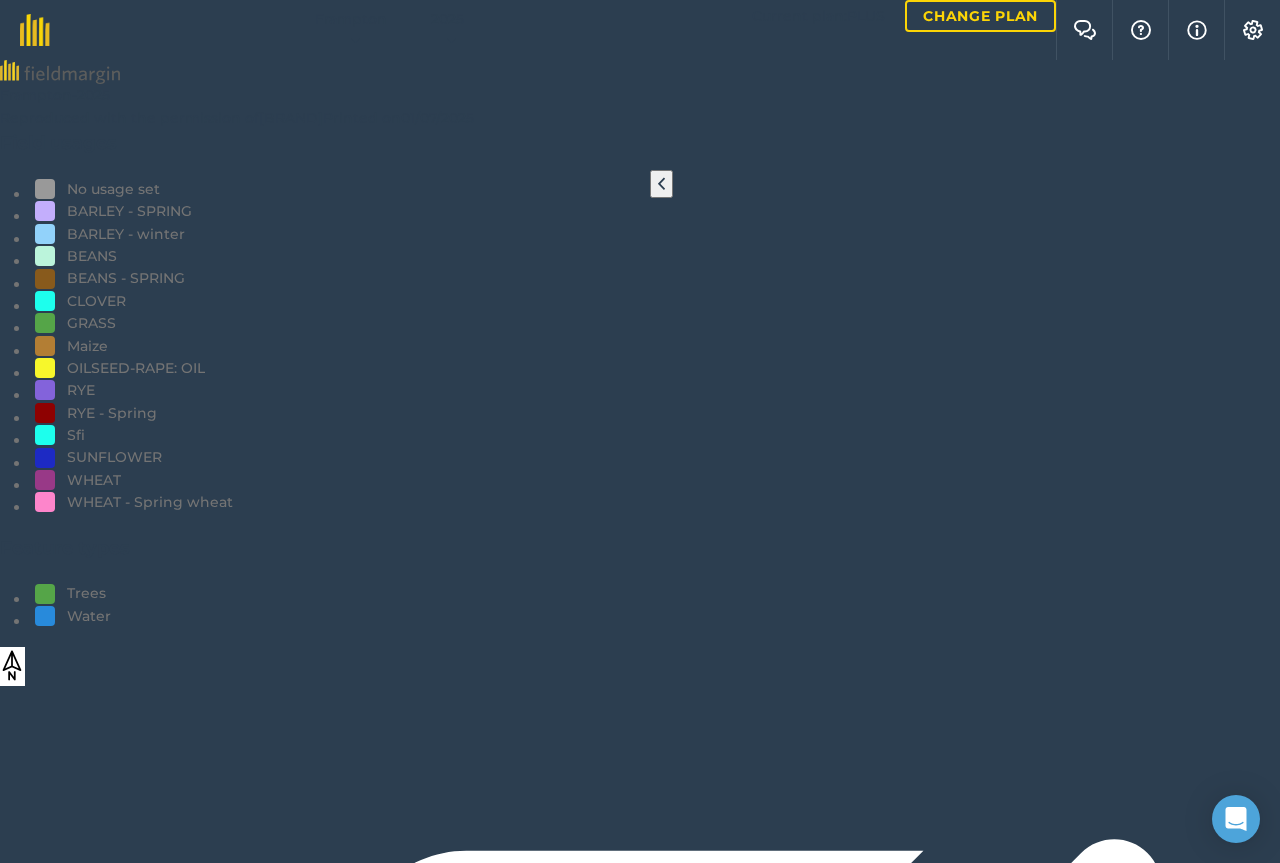 click on "Harvesting Whole crop" at bounding box center [84, 13281] 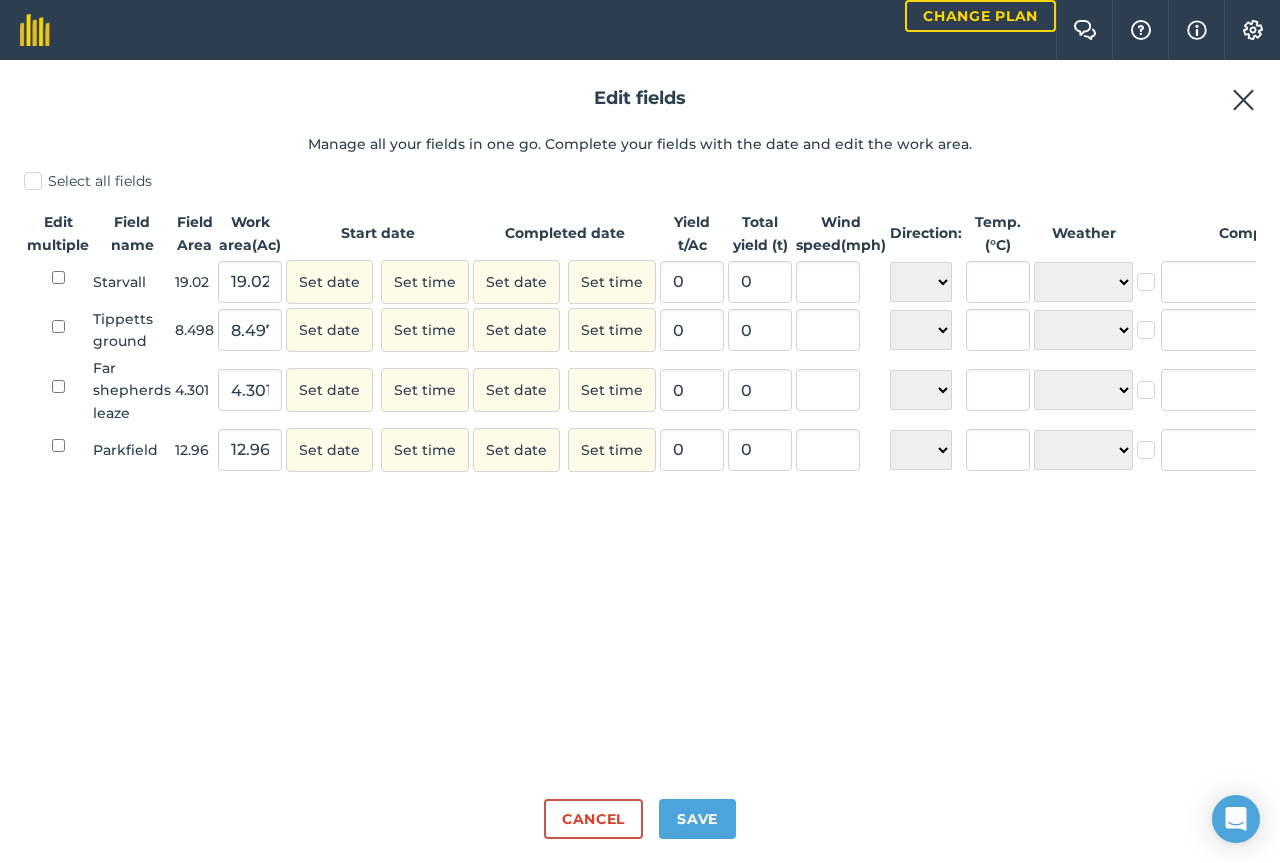 scroll, scrollTop: 0, scrollLeft: 0, axis: both 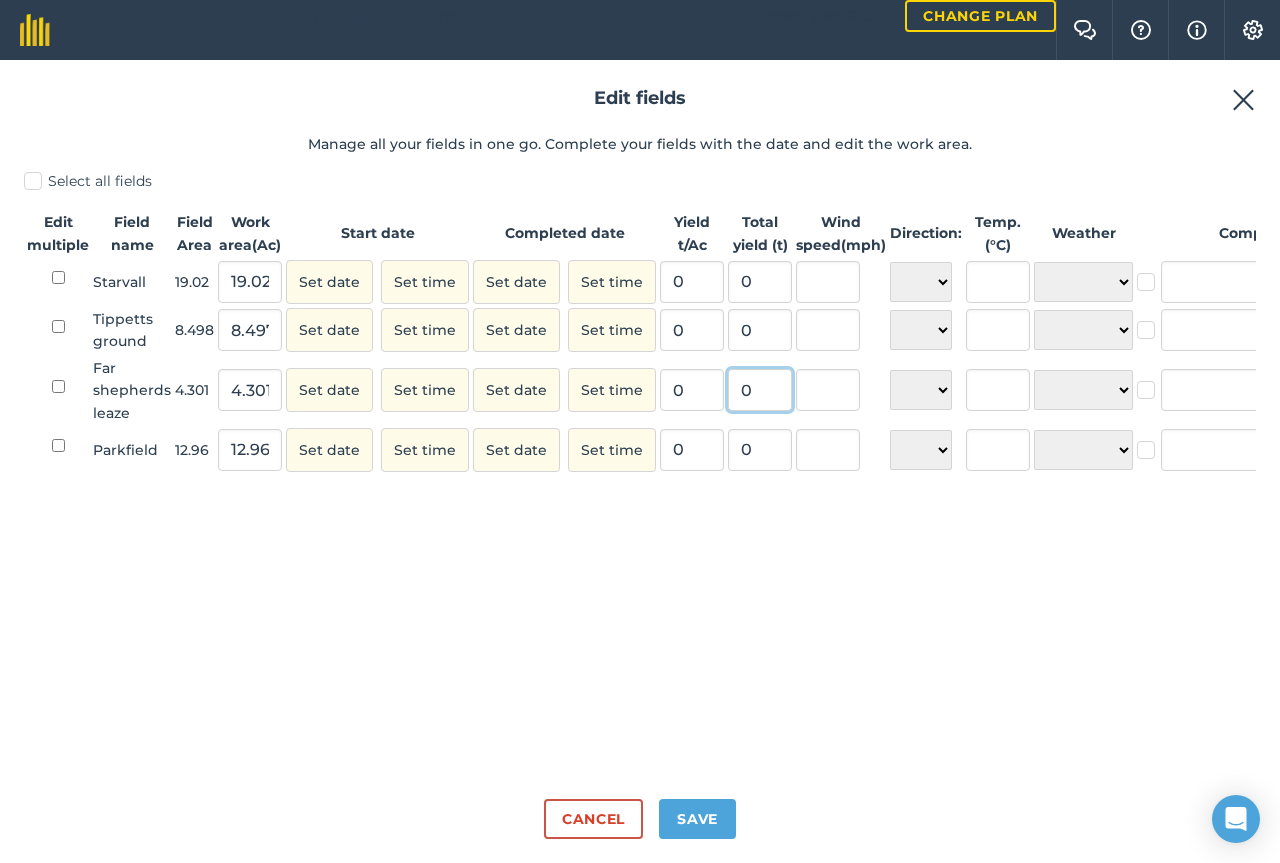 click on "0" at bounding box center (760, 390) 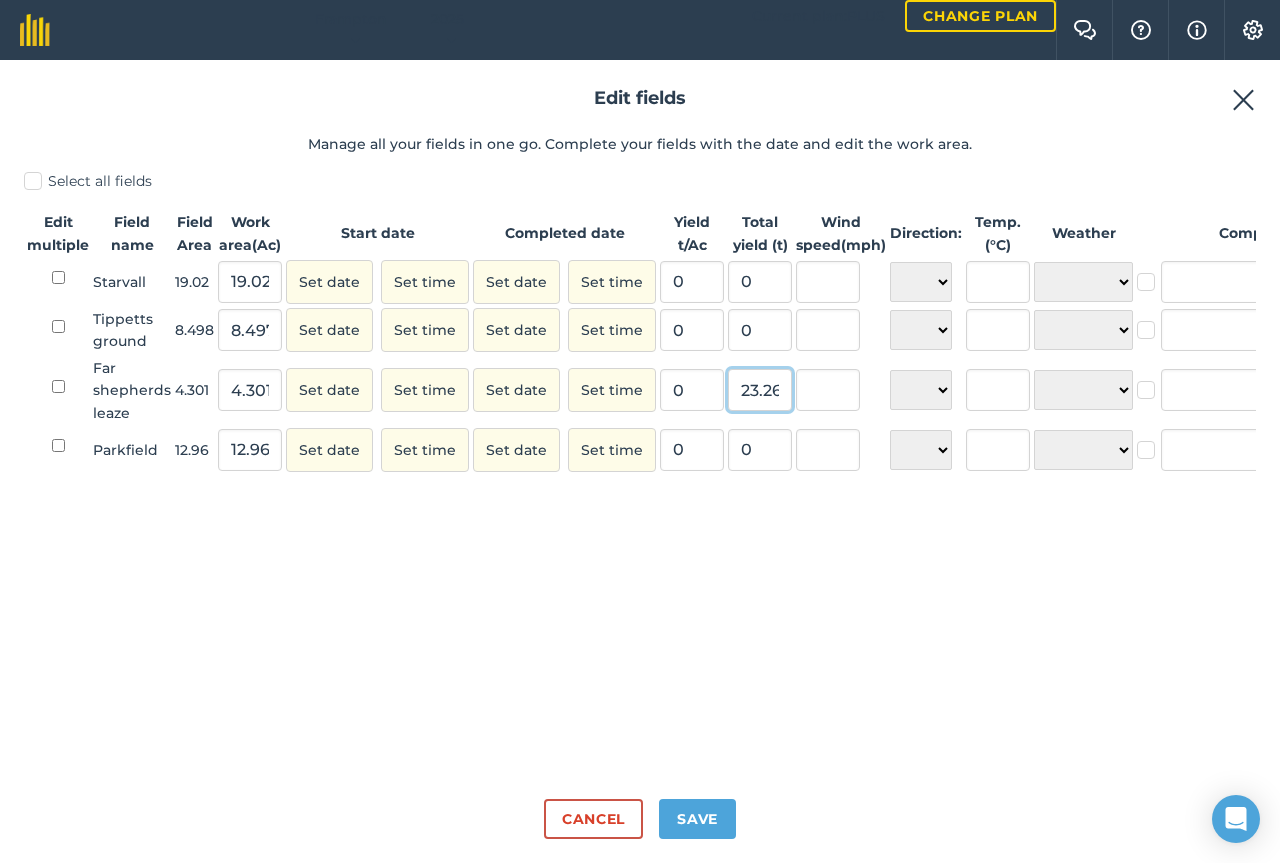 type on "23.26" 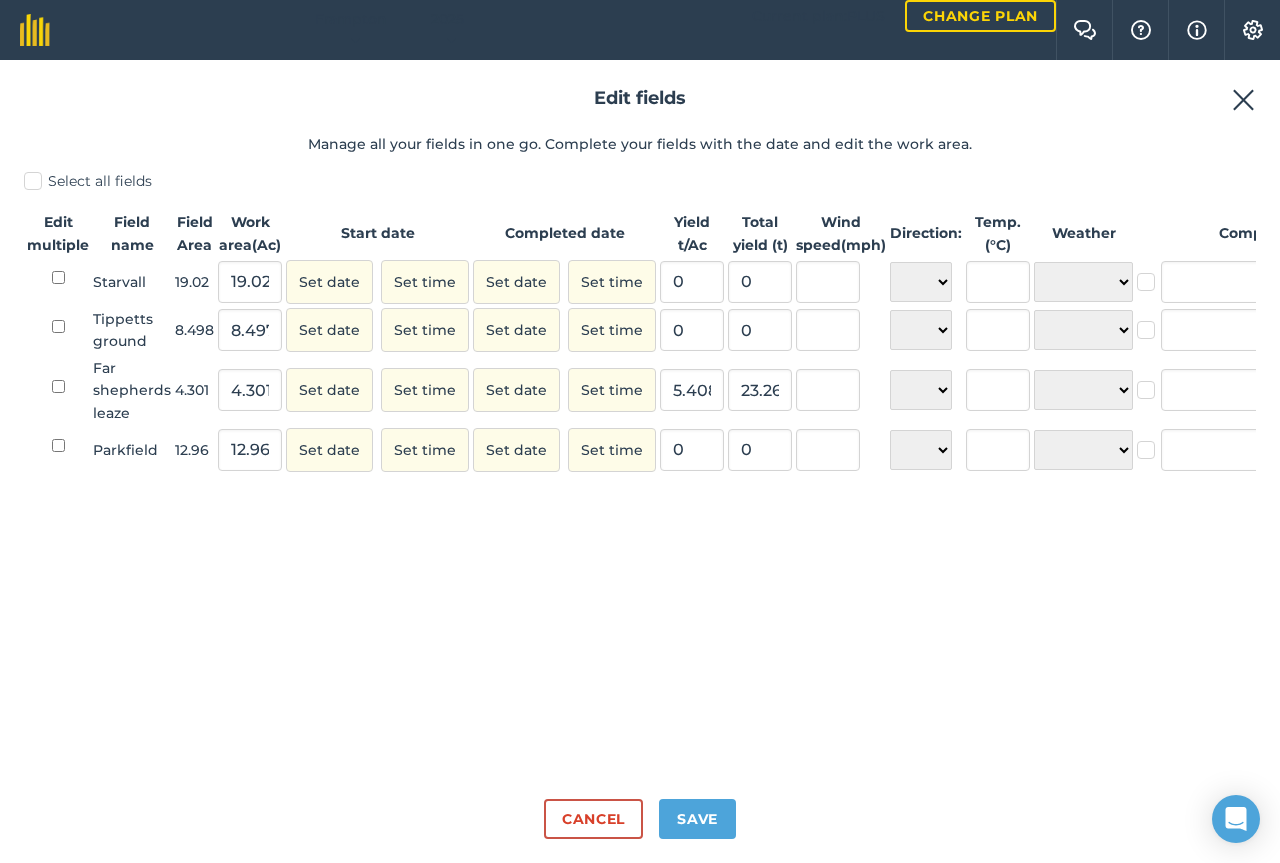 click on "Select all fields Edit multiple Field name Field Area Work area  ( Ac ) Start date Completed date Yield   t / Ac Total yield   ( t ) Wind speed  ( mph ) Direction: Temp.  ( ° C ) Weather Completed Starvall  19.02 19.02   Set date   Set time   Set date   Set time 0 0 N NE E SE S SW W NW ☀️  Sunny 🌧  Rainy ⛅️  Cloudy 🌨  Snow ❄️  Icy Tippetts ground 8.498 8.497   Set date   Set time   Set date   Set time 0 0 N NE E SE S SW W NW ☀️  Sunny 🌧  Rainy ⛅️  Cloudy 🌨  Snow ❄️  Icy Far shepherds leaze  4.301 4.301   Set date   Set time   Set date   Set time 5.408044640781214 23.26 N NE E SE S SW W NW ☀️  Sunny 🌧  Rainy ⛅️  Cloudy 🌨  Snow ❄️  Icy Parkfield  12.96 12.96   Set date   Set time   Set date   Set time 2.388888888888889 30.96 N NE E SE S SW W NW ☀️  Sunny 🌧  Rainy ⛅️  Cloudy 🌨  Snow ❄️  Icy" at bounding box center [640, 477] 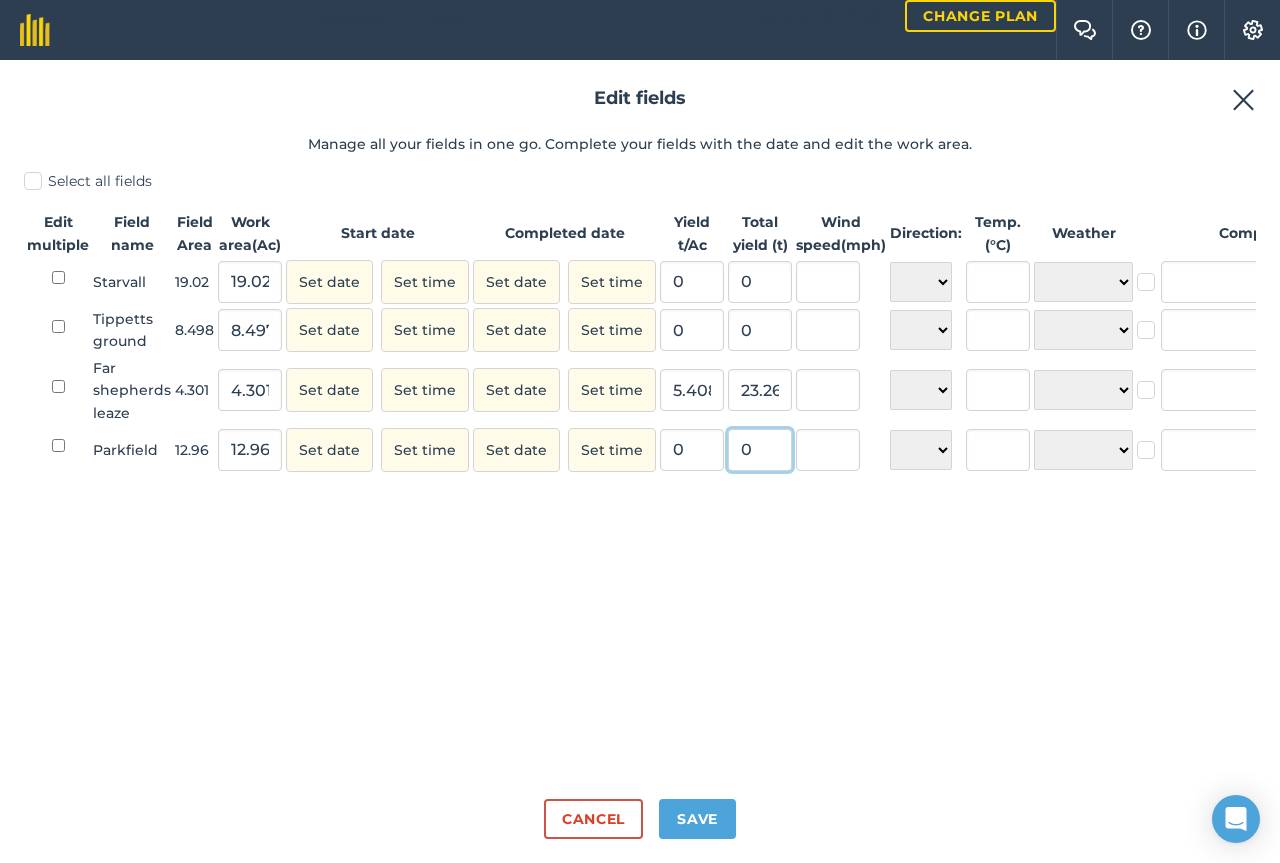 click on "0" at bounding box center [760, 450] 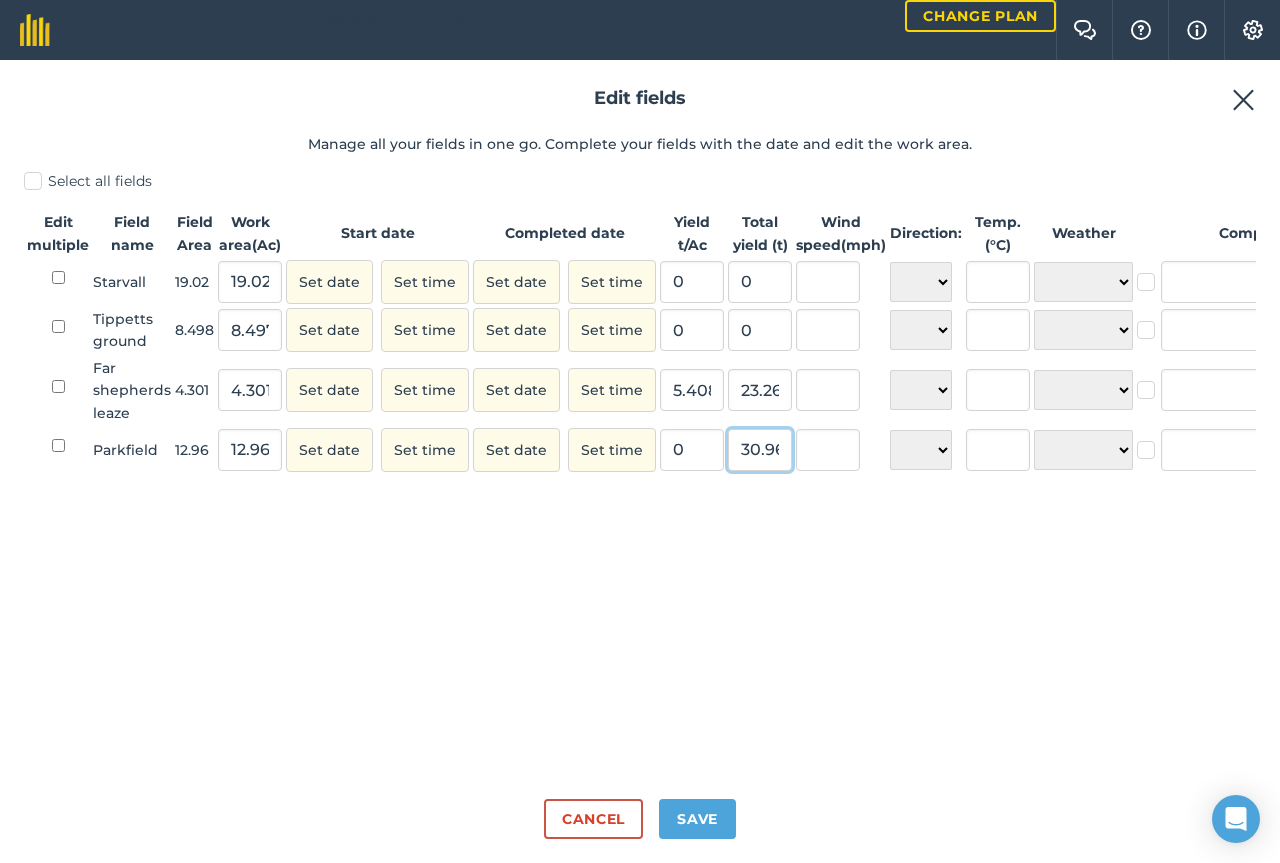 type on "30.96" 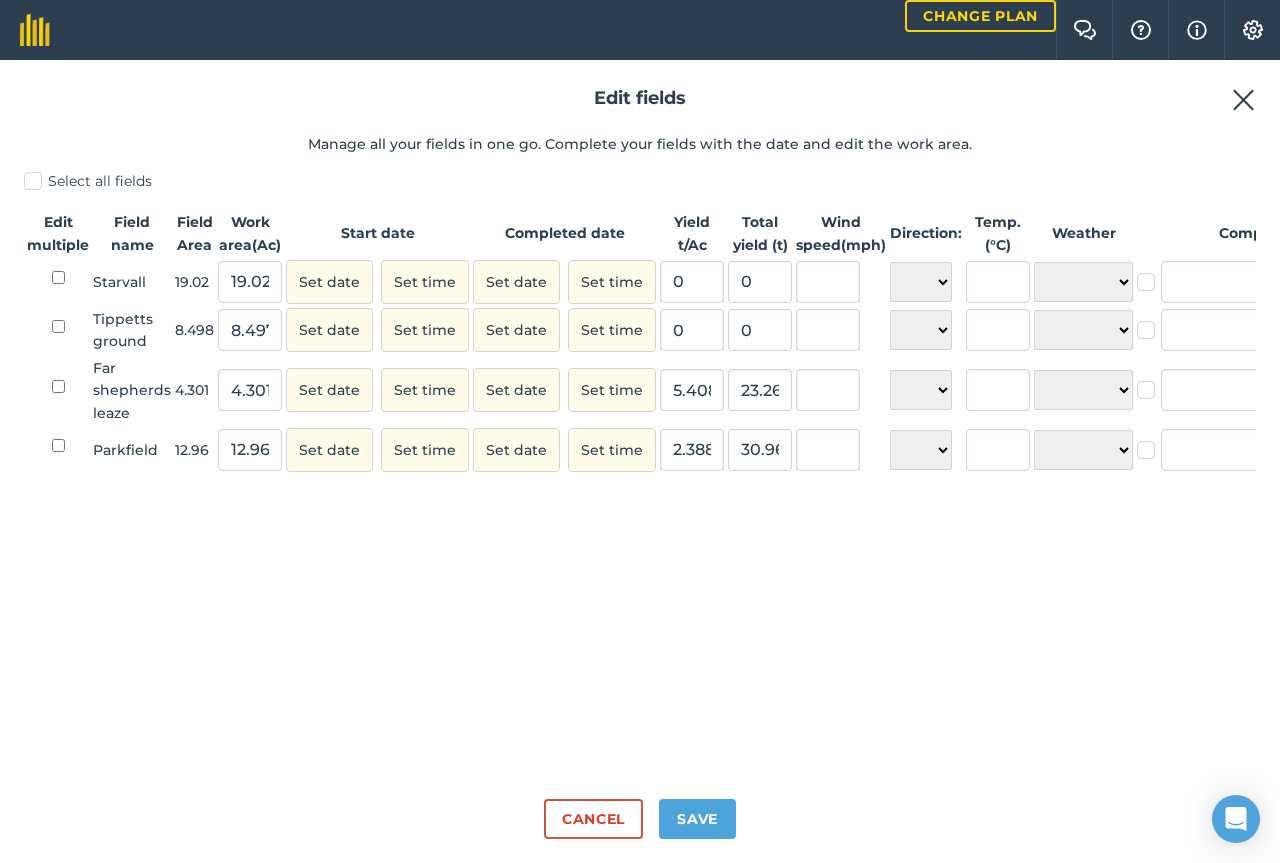 click on "Select all fields Edit multiple Field name Field Area Work area  ( Ac ) Start date Completed date Yield   t / Ac Total yield   ( t ) Wind speed  ( mph ) Direction: Temp.  ( ° C ) Weather Completed Starvall  19.02 19.02   Set date   Set time   Set date   Set time 0 0 N NE E SE S SW W NW ☀️  Sunny 🌧  Rainy ⛅️  Cloudy 🌨  Snow ❄️  Icy Tippetts ground 8.498 8.497   Set date   Set time   Set date   Set time 0 0 N NE E SE S SW W NW ☀️  Sunny 🌧  Rainy ⛅️  Cloudy 🌨  Snow ❄️  Icy Far shepherds leaze  4.301 4.301   Set date   Set time   Set date   Set time 5.408044640781214 23.26 N NE E SE S SW W NW ☀️  Sunny 🌧  Rainy ⛅️  Cloudy 🌨  Snow ❄️  Icy Parkfield  12.96 12.96   Set date   Set time   Set date   Set time 2.388888888888889 30.96 N NE E SE S SW W NW ☀️  Sunny 🌧  Rainy ⛅️  Cloudy 🌨  Snow ❄️  Icy" at bounding box center (640, 477) 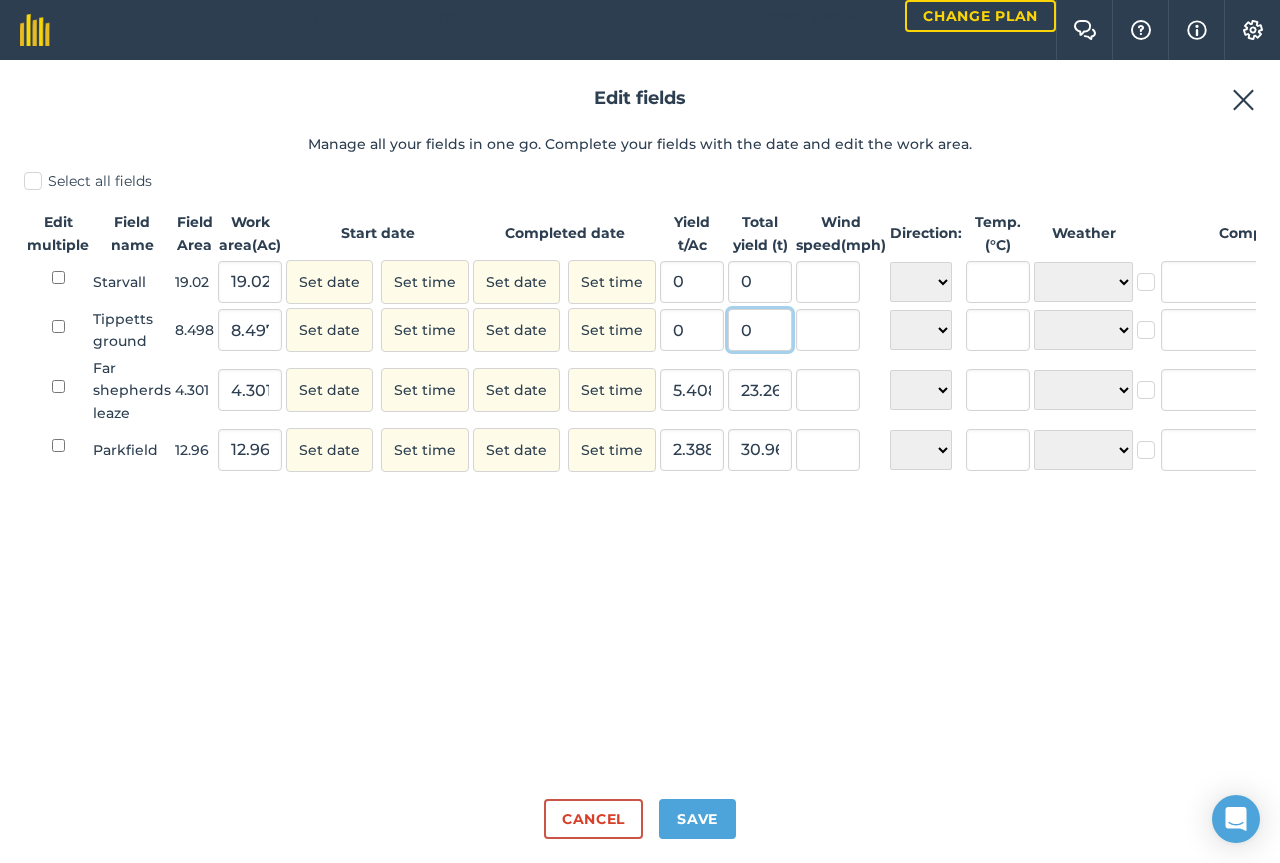 click on "0" at bounding box center (760, 330) 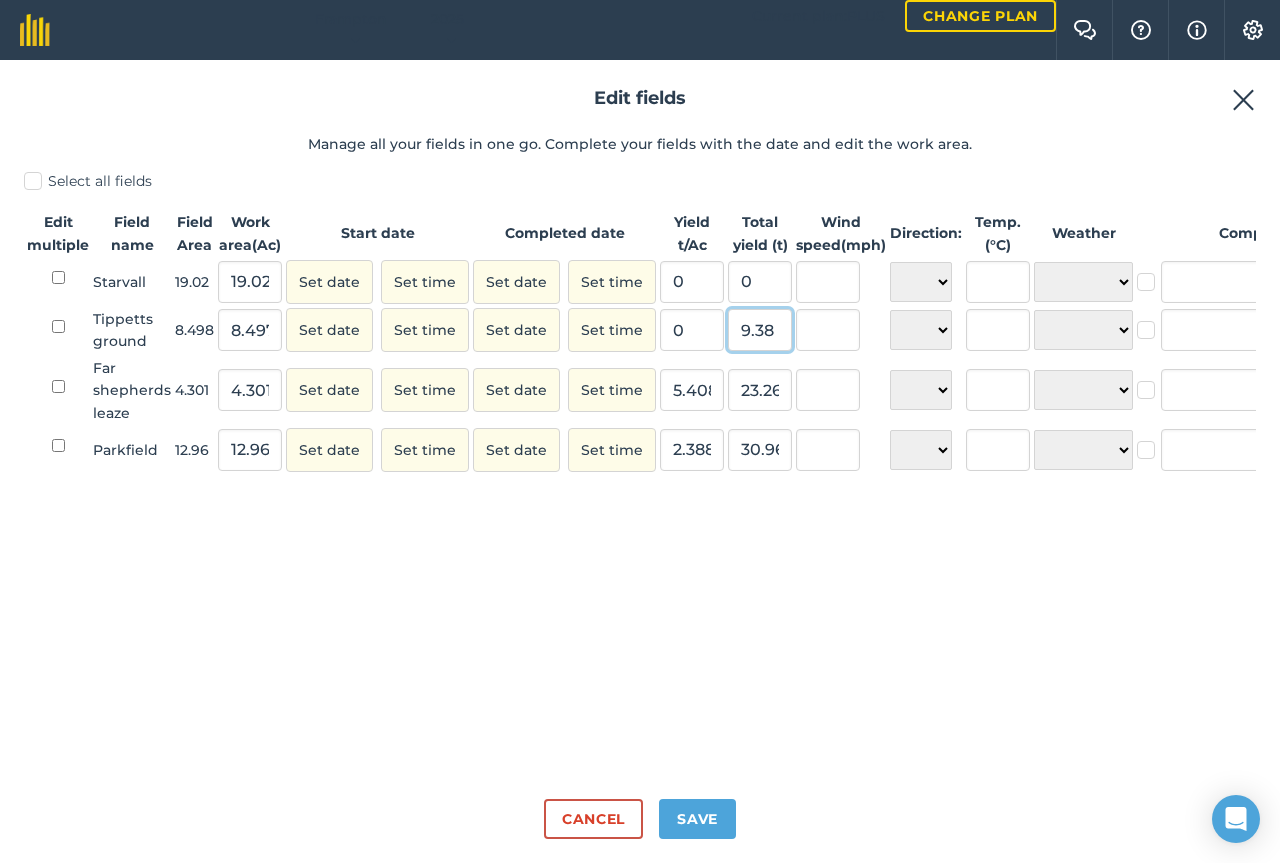type on "9.38" 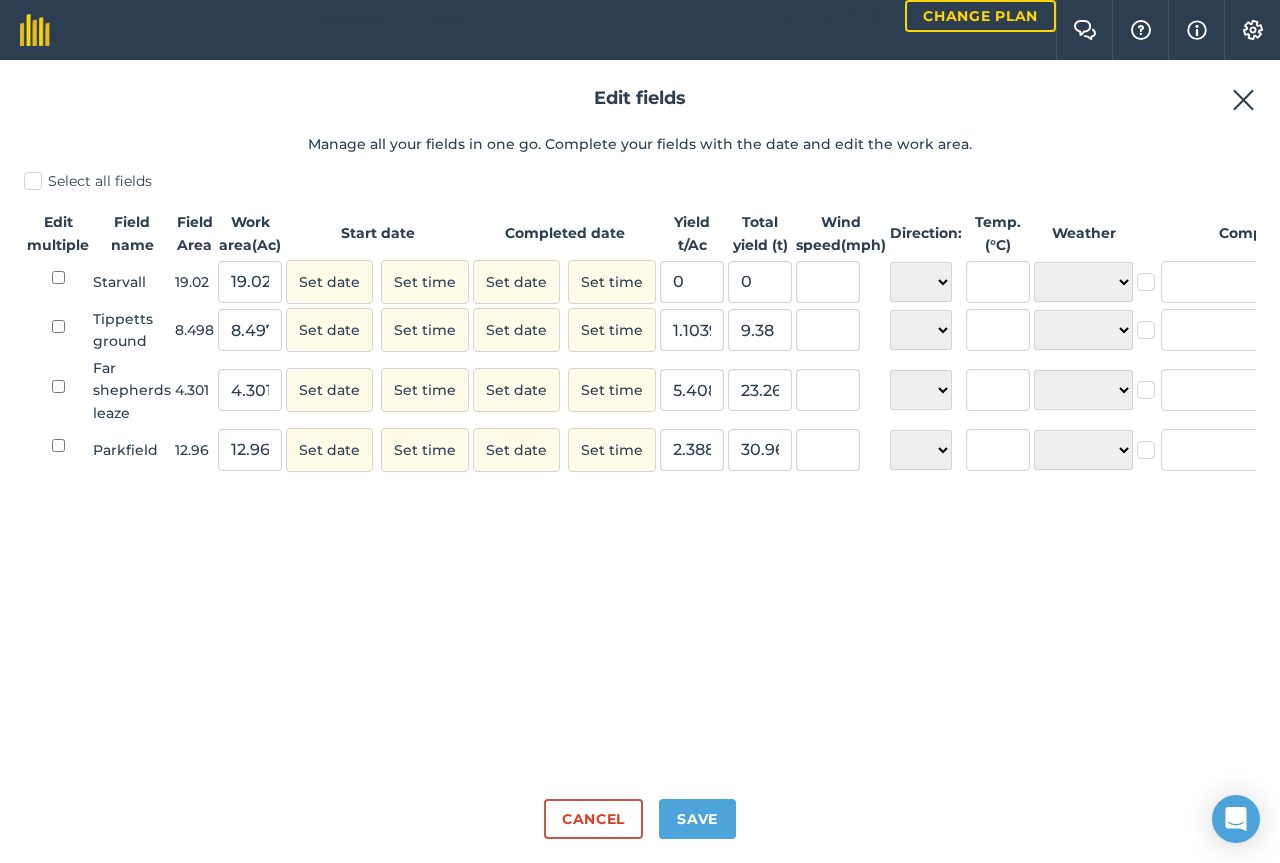 click on "Select all fields Edit multiple Field name Field Area Work area  ( Ac ) Start date Completed date Yield   t / Ac Total yield   ( t ) Wind speed  ( mph ) Direction: Temp.  ( ° C ) Weather Completed Starvall  19.02 19.02   Set date   Set time   Set date   Set time 1.1039190302459694 9.38 N NE E SE S SW W NW ☀️  Sunny 🌧  Rainy ⛅️  Cloudy 🌨  Snow ❄️  Icy Tippetts ground 8.498 8.497   Set date   Set time   Set date   Set time 1.1039190302459694 9.38 N NE E SE S SW W NW ☀️  Sunny 🌧  Rainy ⛅️  Cloudy 🌨  Snow ❄️  Icy Far shepherds leaze  4.301 4.301   Set date   Set time   Set date   Set time 5.408044640781214 23.26 N NE E SE S SW W NW ☀️  Sunny 🌧  Rainy ⛅️  Cloudy 🌨  Snow ❄️  Icy Parkfield  12.96 12.96   Set date   Set time   Set date   Set time 2.388888888888889 30.96 N NE E SE S SW W NW ☀️  Sunny 🌧  Rainy ⛅️  Cloudy 🌨  Snow ❄️  Icy" at bounding box center [640, 477] 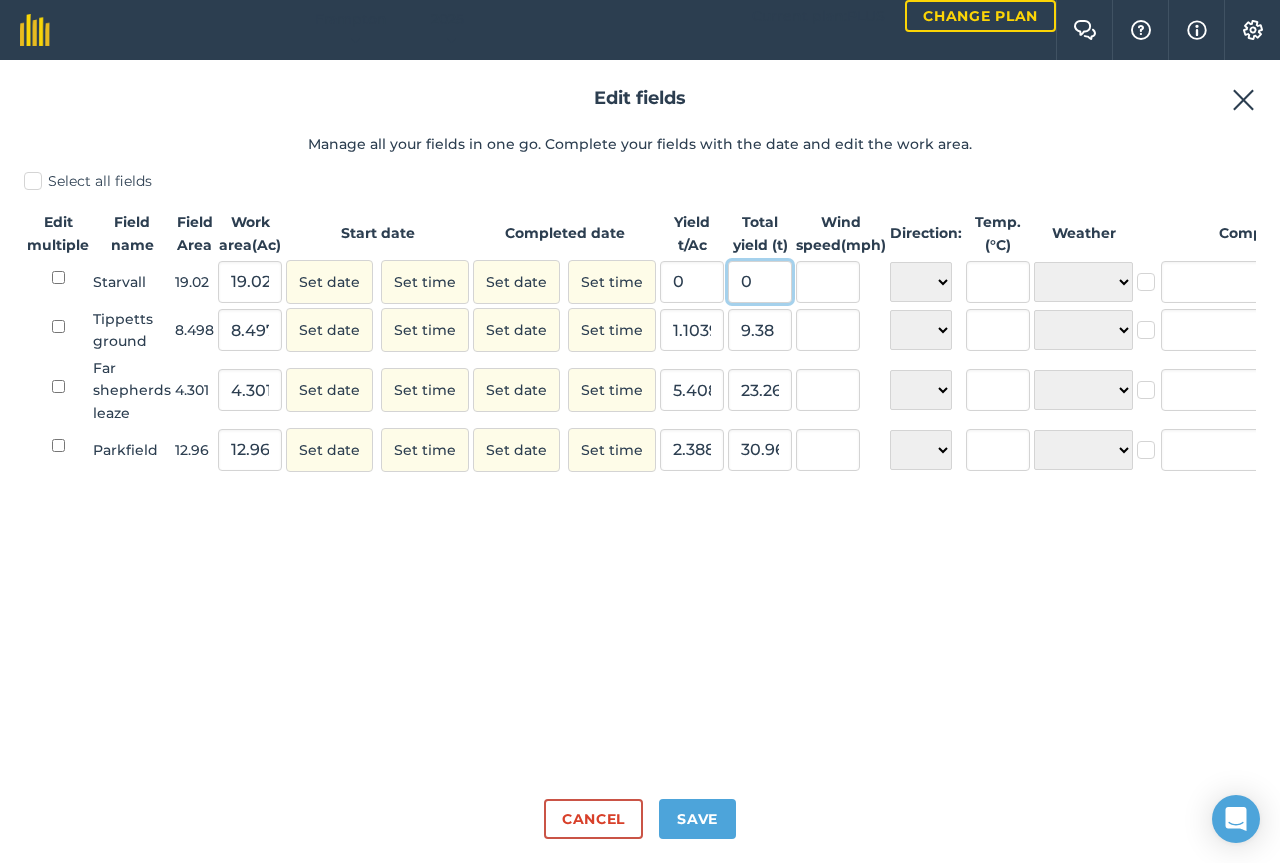 click on "0" at bounding box center [760, 282] 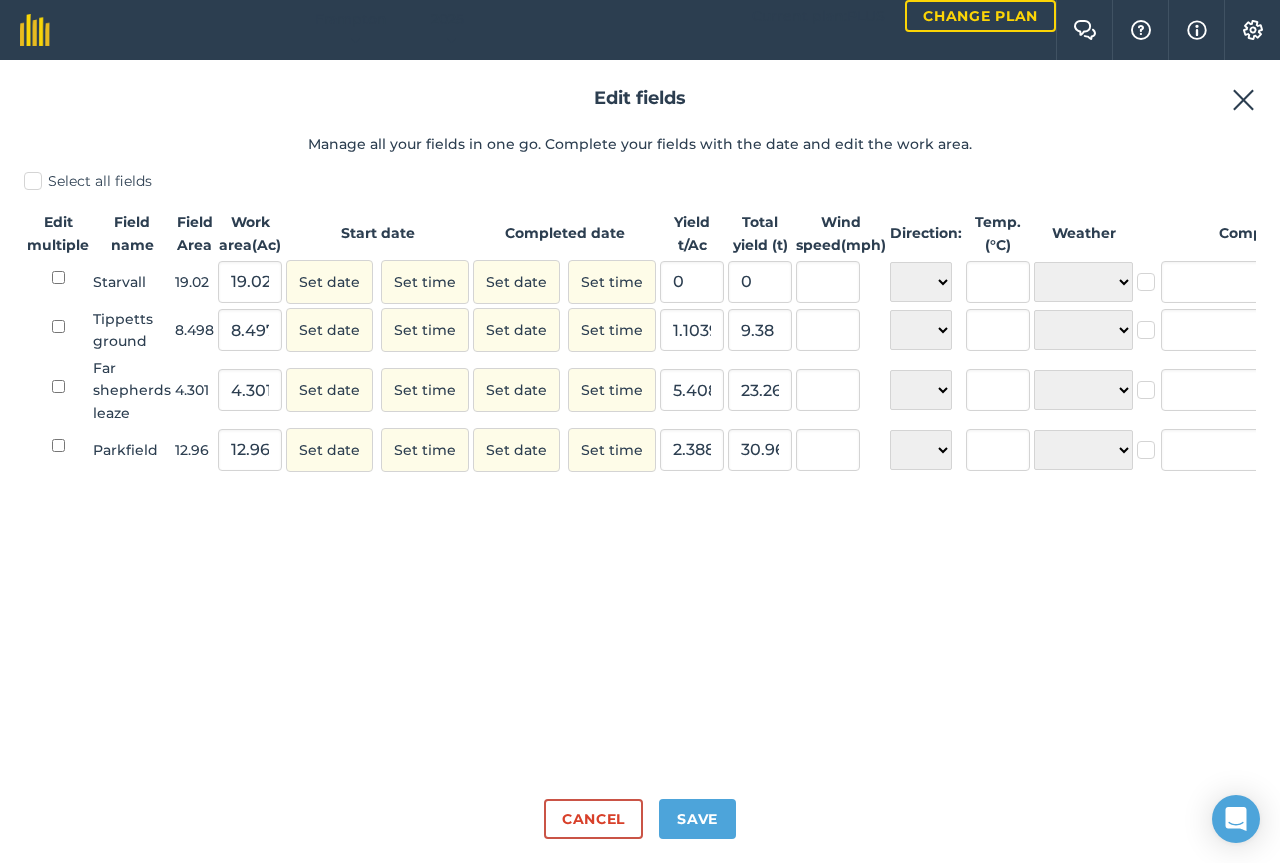 click on "Select all fields Edit multiple Field name Field Area Work area  ( Ac ) Start date Completed date Yield   t / Ac Total yield   ( t ) Wind speed  ( mph ) Direction: Temp.  ( ° C ) Weather Completed Starvall  19.02 19.02   Set date   Set time   Set date   Set time 1.1039190302459694 9.38 N NE E SE S SW W NW ☀️  Sunny 🌧  Rainy ⛅️  Cloudy 🌨  Snow ❄️  Icy Tippetts ground 8.498 8.497   Set date   Set time   Set date   Set time 1.1039190302459694 9.38 N NE E SE S SW W NW ☀️  Sunny 🌧  Rainy ⛅️  Cloudy 🌨  Snow ❄️  Icy Far shepherds leaze  4.301 4.301   Set date   Set time   Set date   Set time 5.408044640781214 23.26 N NE E SE S SW W NW ☀️  Sunny 🌧  Rainy ⛅️  Cloudy 🌨  Snow ❄️  Icy Parkfield  12.96 12.96   Set date   Set time   Set date   Set time 2.388888888888889 30.96 N NE E SE S SW W NW ☀️  Sunny 🌧  Rainy ⛅️  Cloudy 🌨  Snow ❄️  Icy" at bounding box center (640, 477) 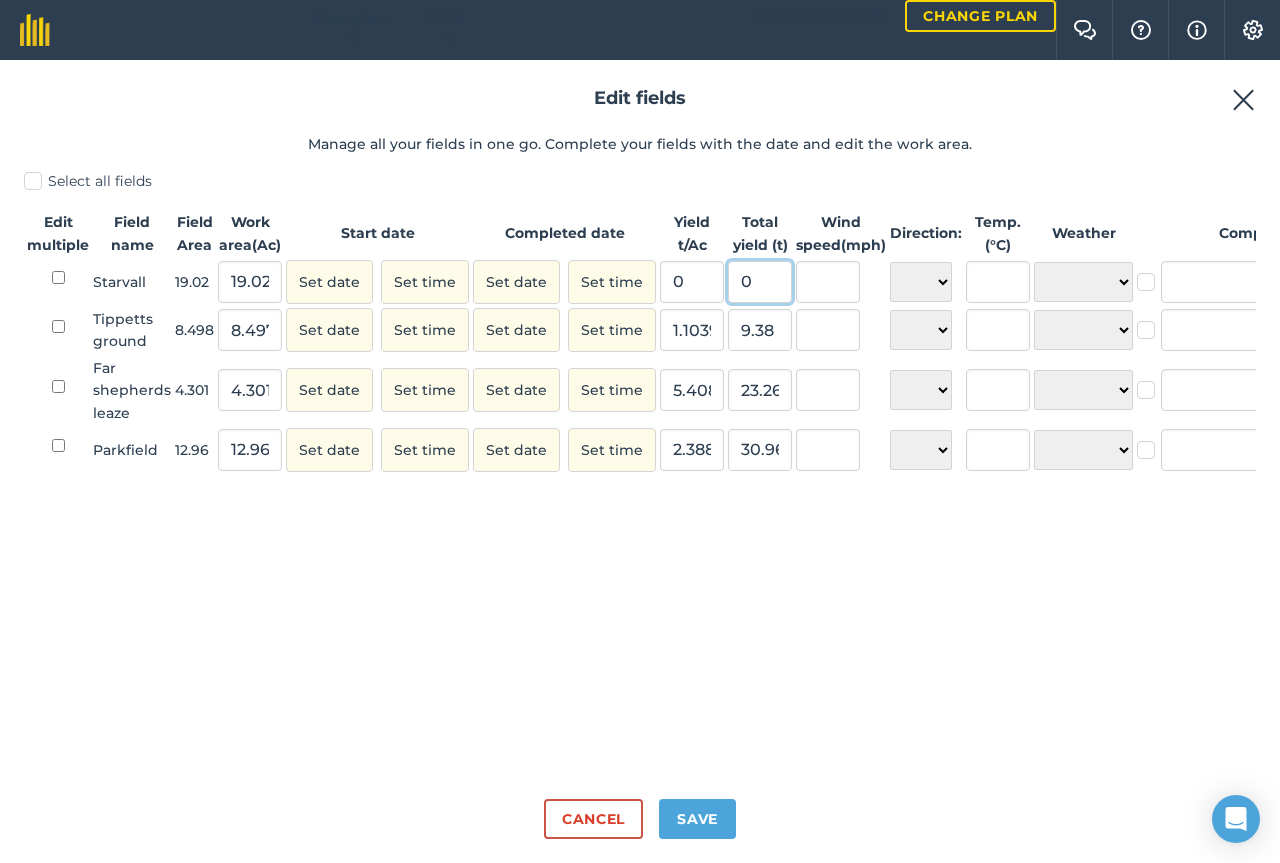 click on "0" at bounding box center [760, 282] 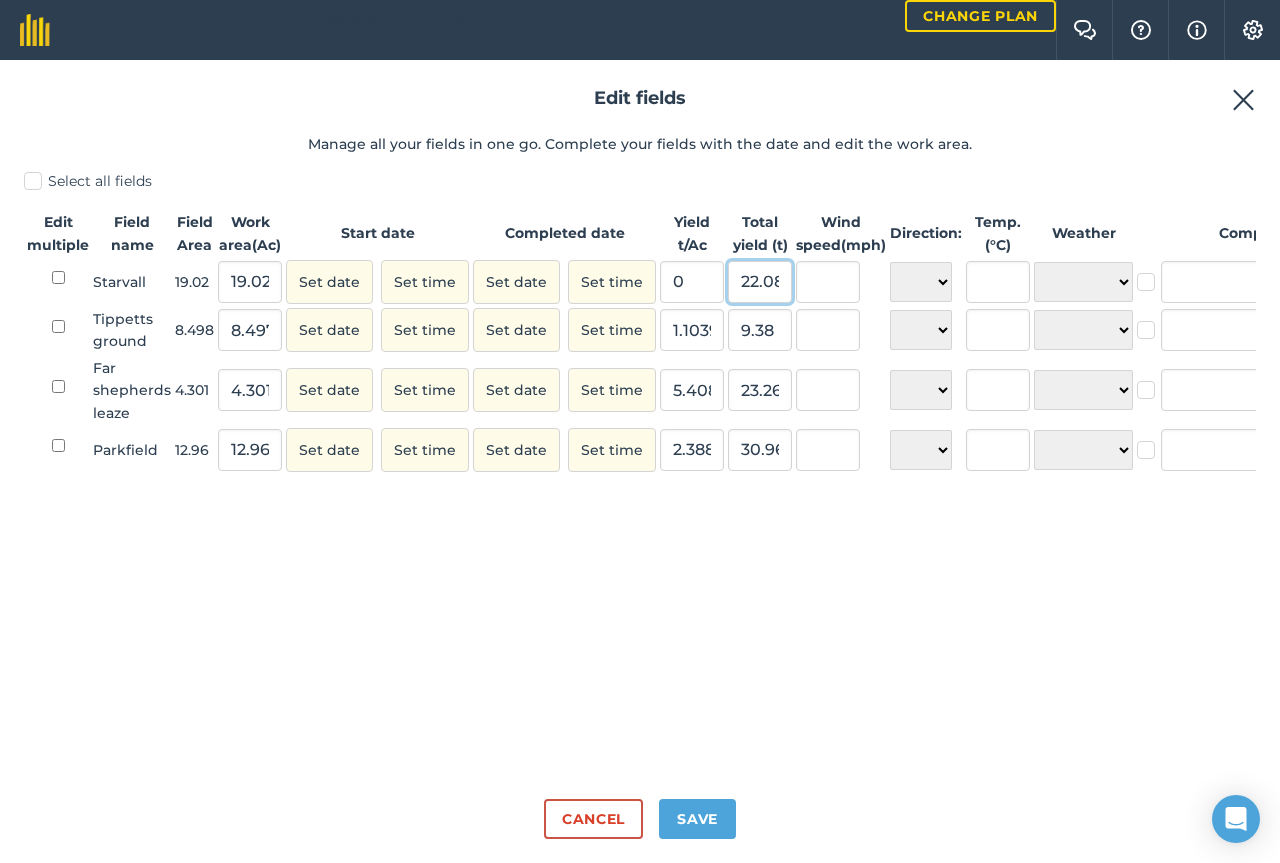 type on "22.08" 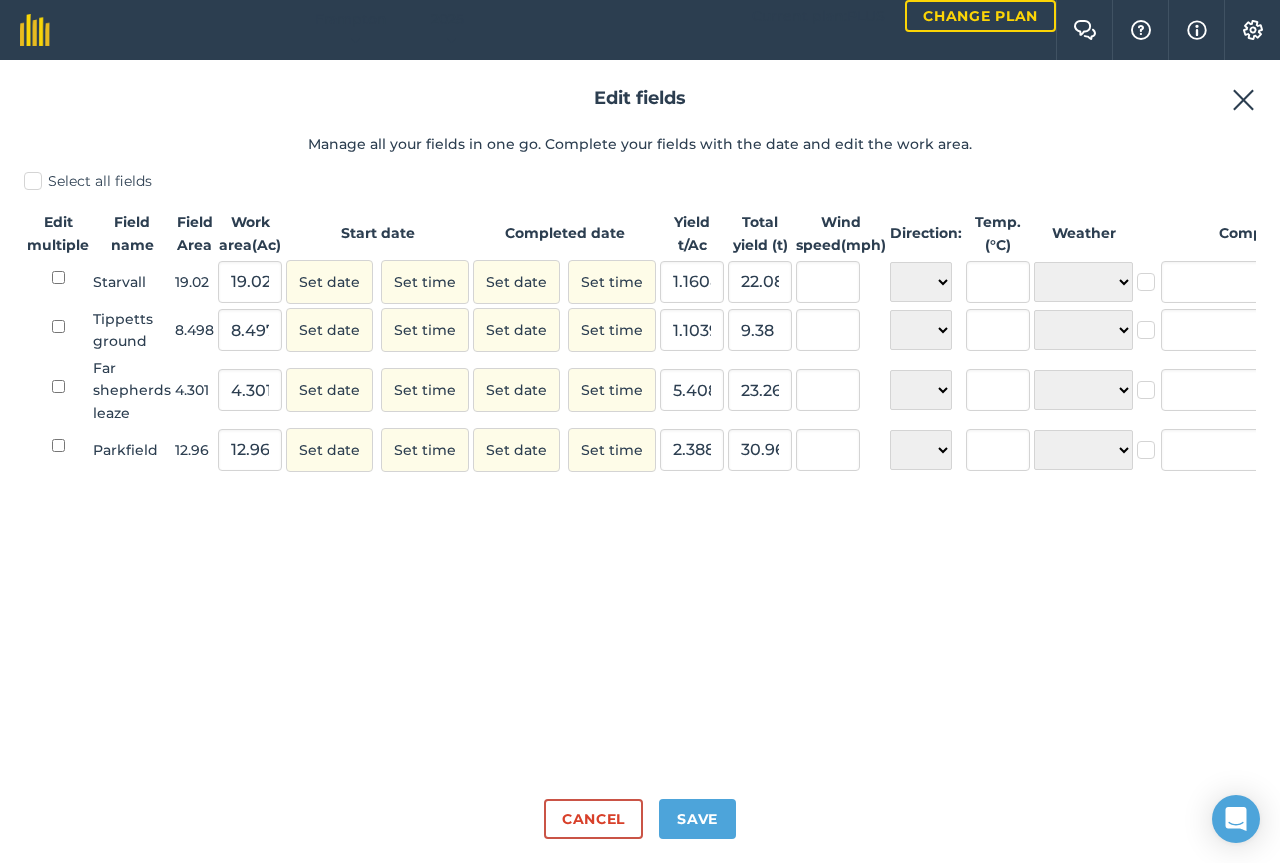click on "Select all fields Edit multiple Field name Field Area Work area  ( Ac ) Start date Completed date Yield   t / Ac Total yield   ( t ) Wind speed  ( mph ) Direction: Temp.  ( ° C ) Weather Completed Starvall  19.02 19.02   Set date   Set time   Set date   Set time 1.1608832807570977 22.08 N NE E SE S SW W NW ☀️  Sunny 🌧  Rainy ⛅️  Cloudy 🌨  Snow ❄️  Icy Tippetts ground 8.498 8.497   Set date   Set time   Set date   Set time 1.1039190302459694 9.38 N NE E SE S SW W NW ☀️  Sunny 🌧  Rainy ⛅️  Cloudy 🌨  Snow ❄️  Icy Far shepherds leaze  4.301 4.301   Set date   Set time   Set date   Set time 5.408044640781214 23.26 N NE E SE S SW W NW ☀️  Sunny 🌧  Rainy ⛅️  Cloudy 🌨  Snow ❄️  Icy Parkfield  12.96 12.96   Set date   Set time   Set date   Set time 2.388888888888889 30.96 N NE E SE S SW W NW ☀️  Sunny 🌧  Rainy ⛅️  Cloudy 🌨  Snow ❄️  Icy" at bounding box center [640, 477] 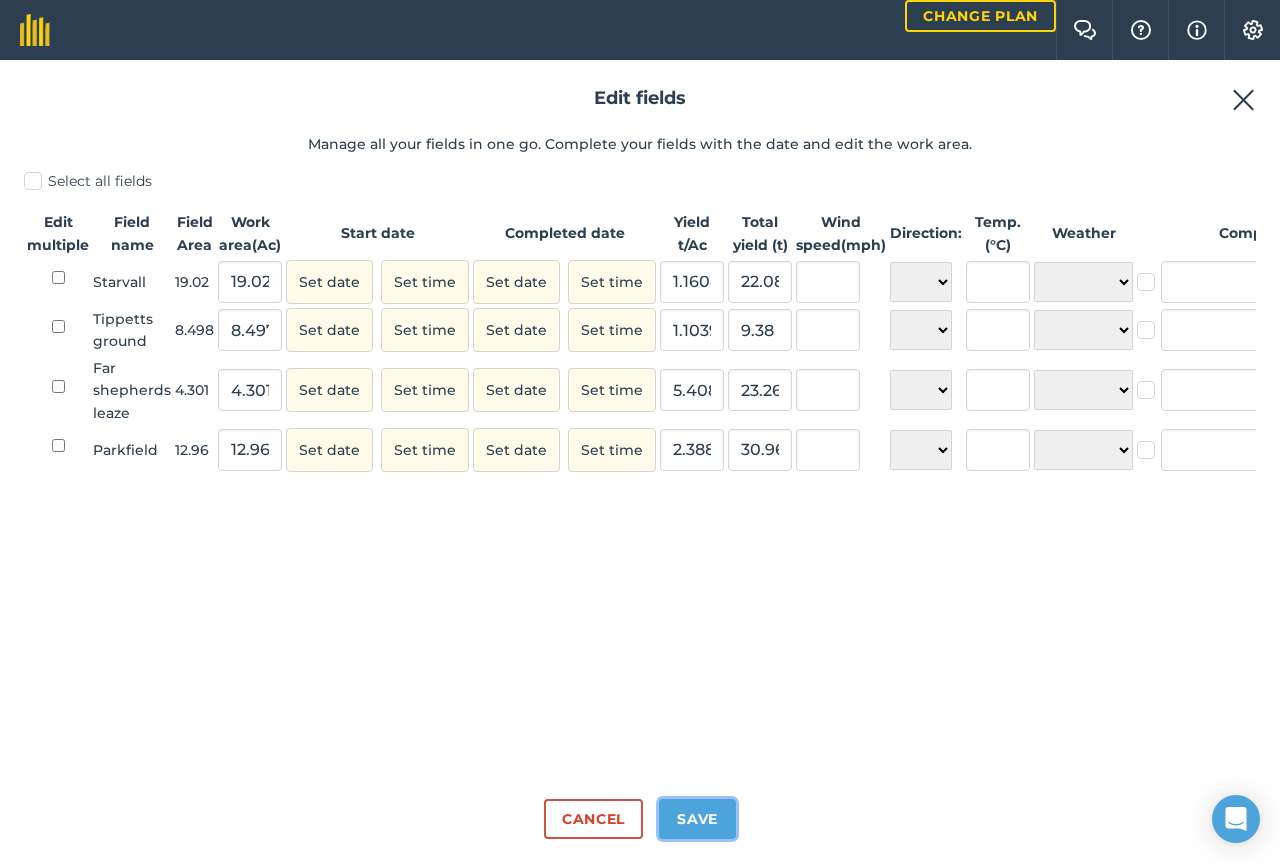 click on "Save" at bounding box center (697, 819) 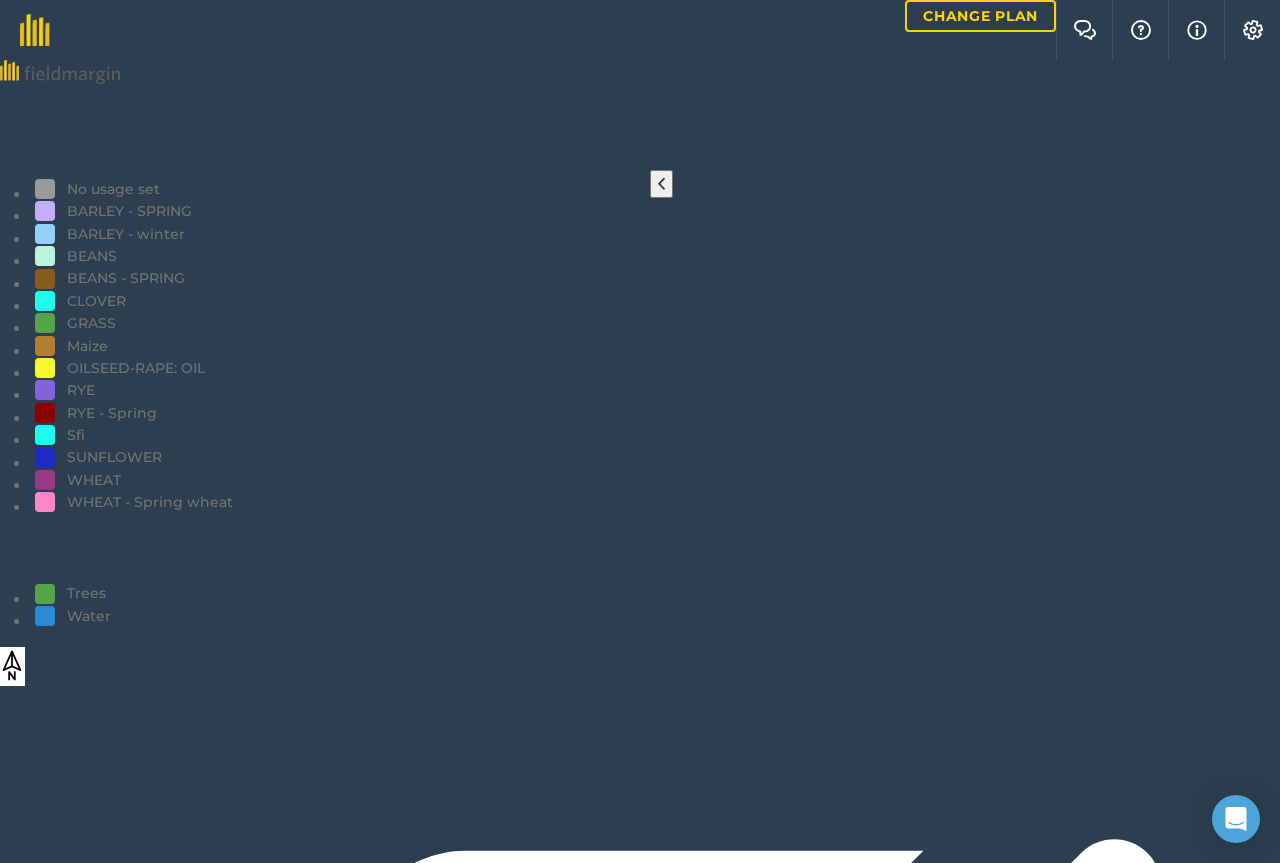 click on "Mark all as complete" at bounding box center [84, 11703] 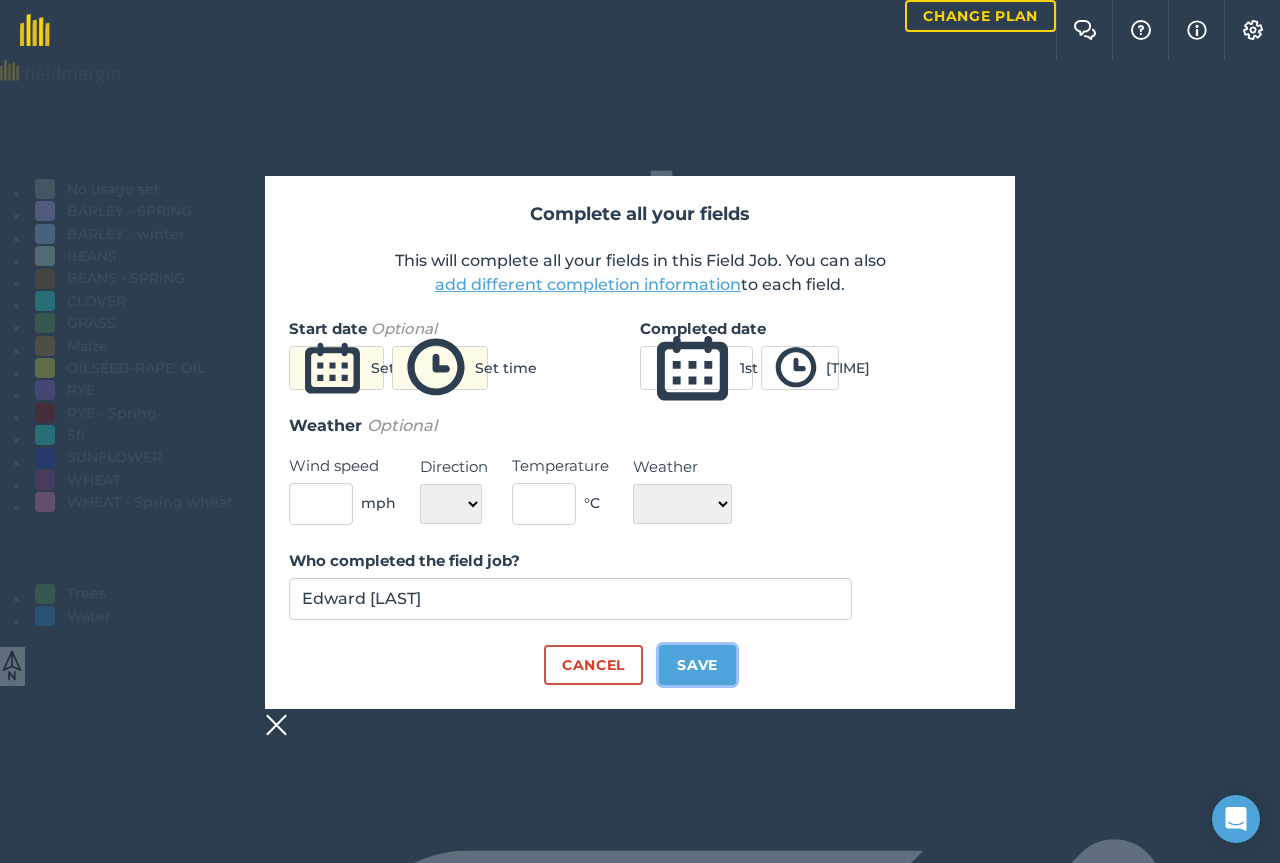 click on "Save" at bounding box center (697, 665) 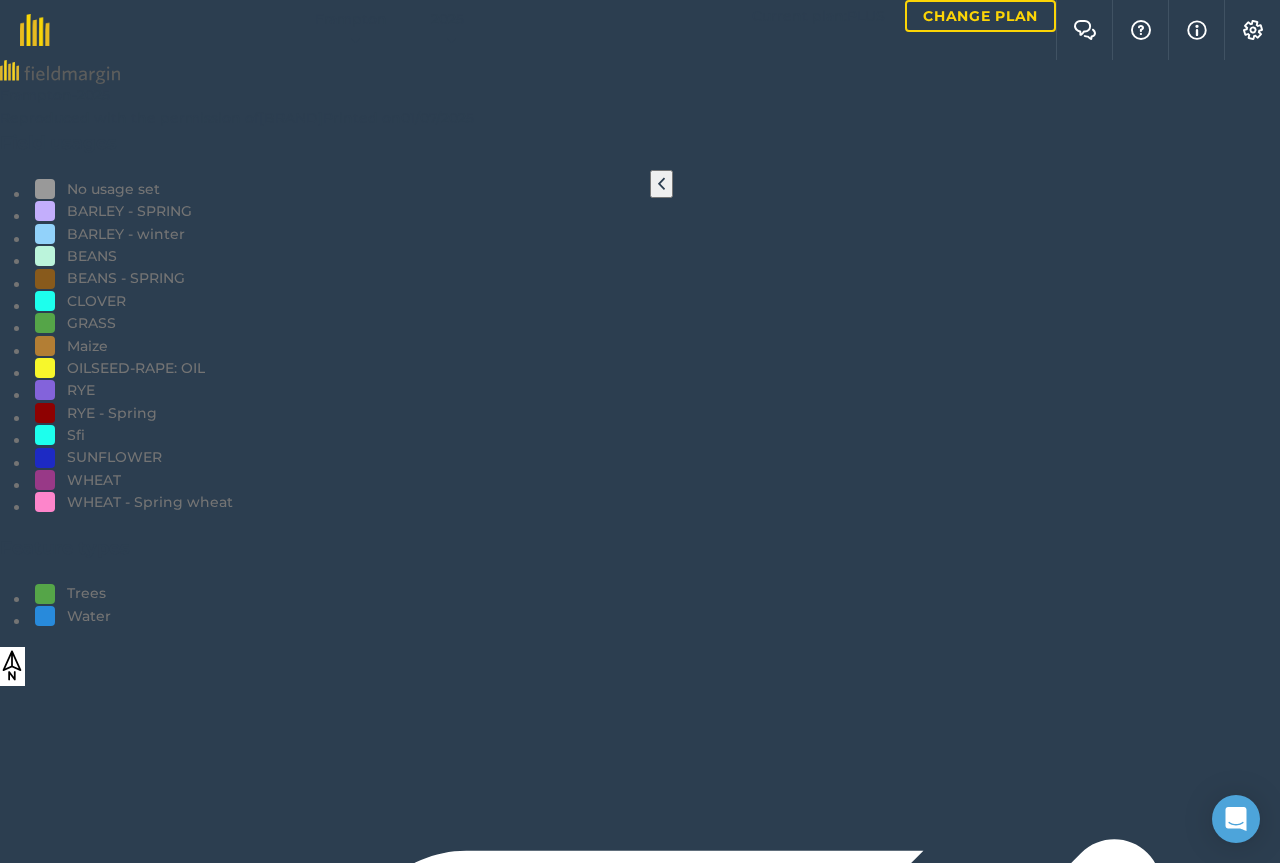 scroll, scrollTop: 234, scrollLeft: 0, axis: vertical 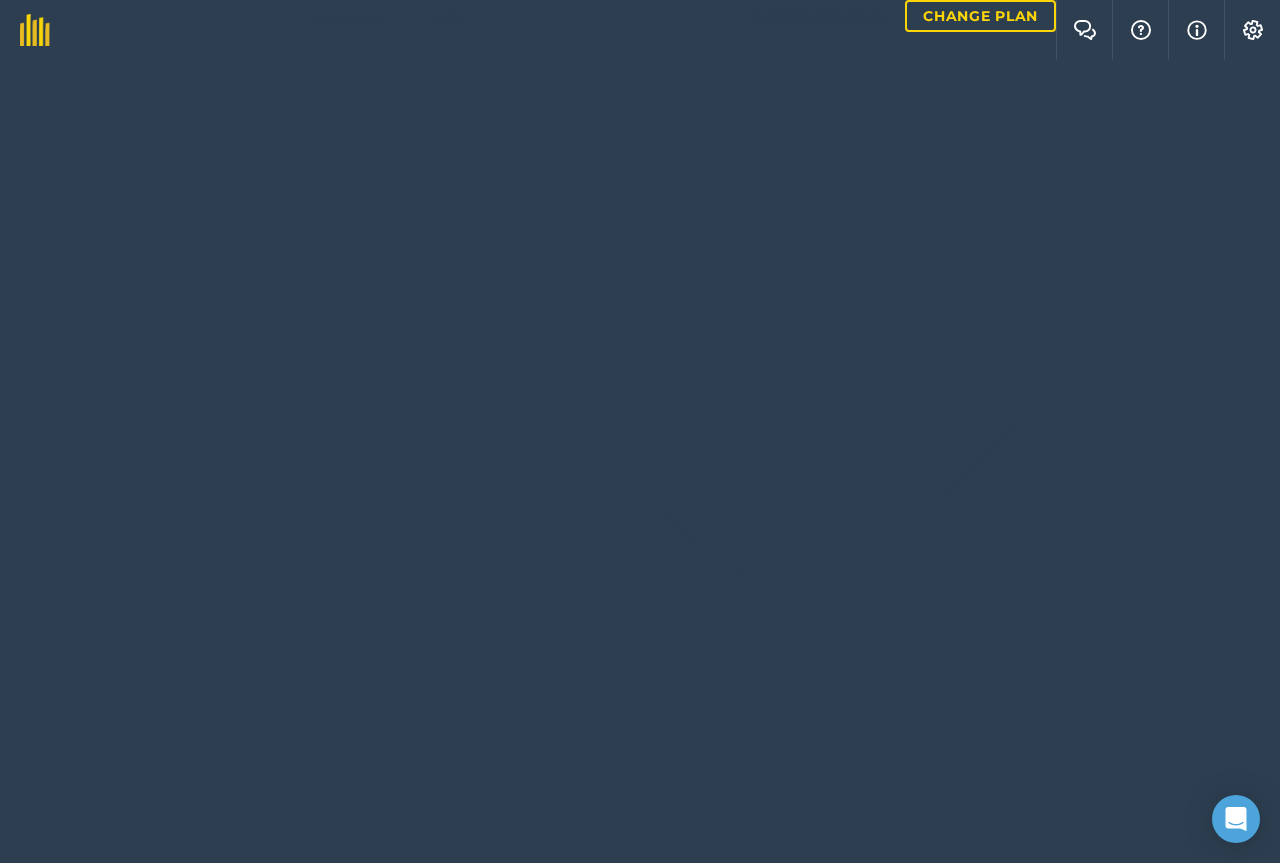 click on "Yield report Total and per ha yields by field and output with sale price and income" at bounding box center [447, 11567] 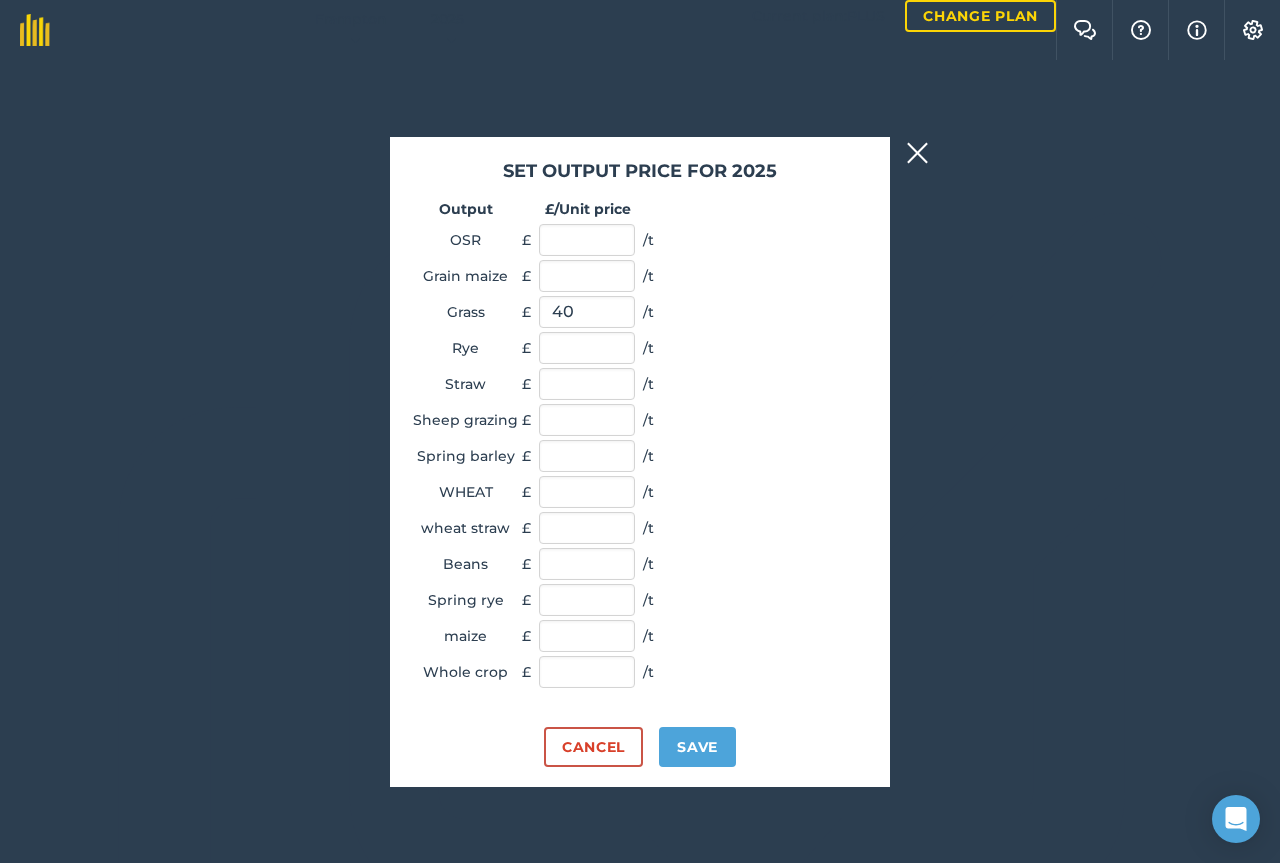 scroll, scrollTop: 207, scrollLeft: 0, axis: vertical 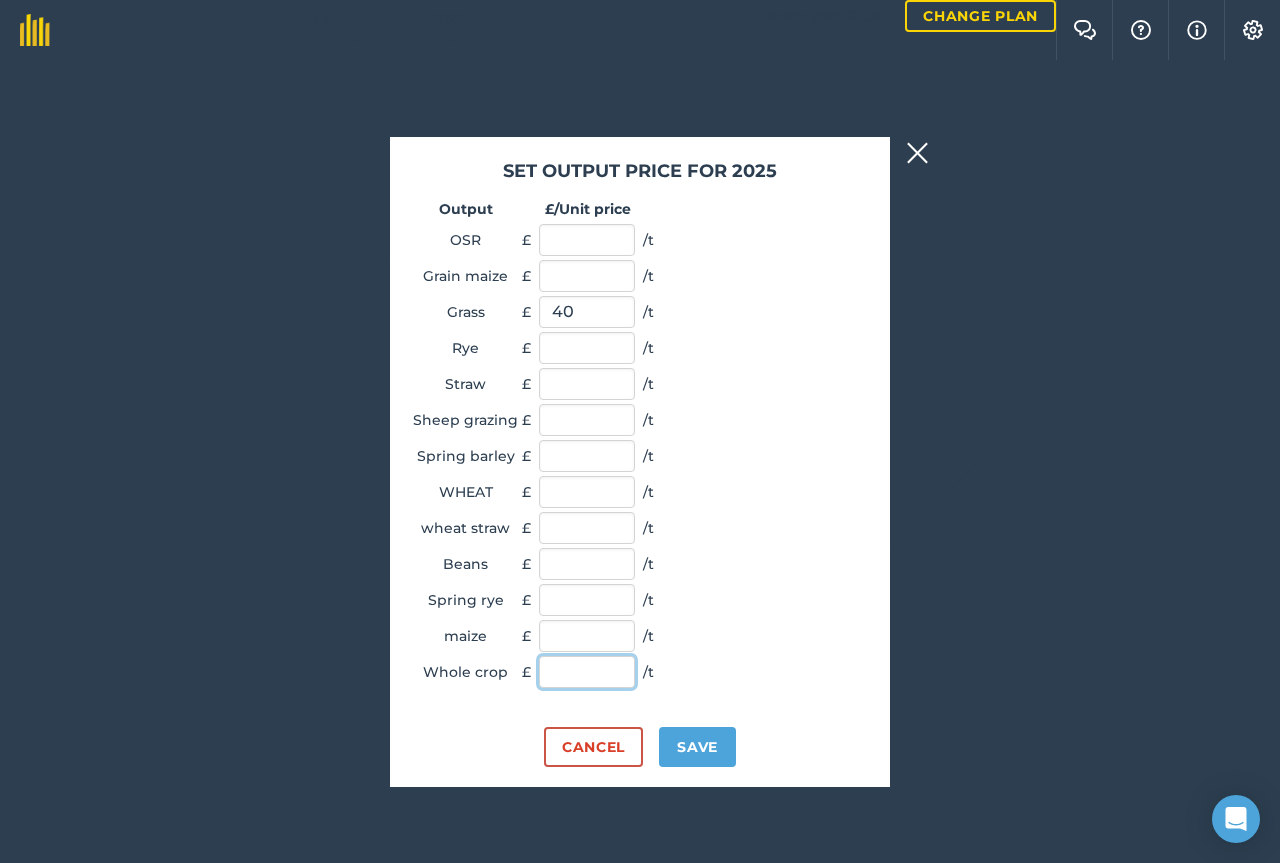 click at bounding box center [587, 672] 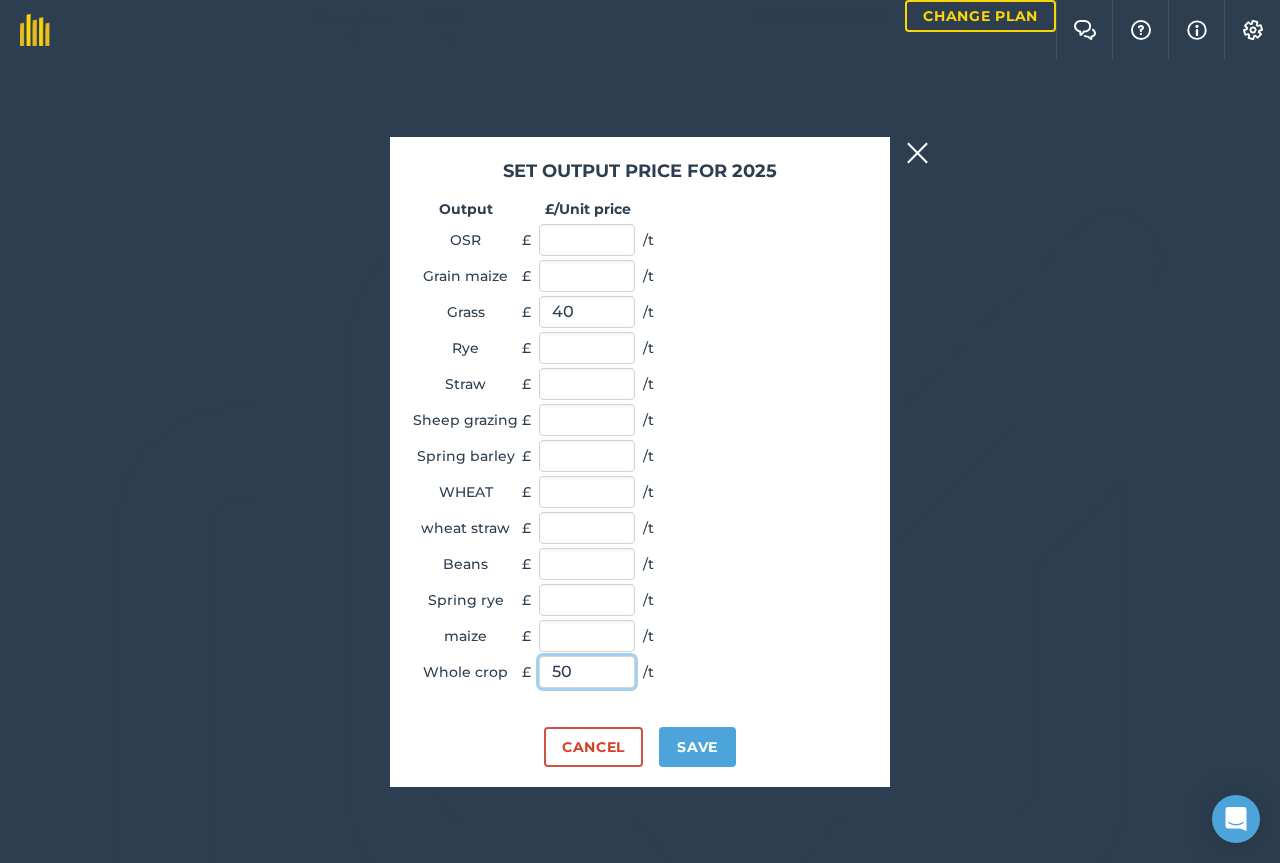 type on "50" 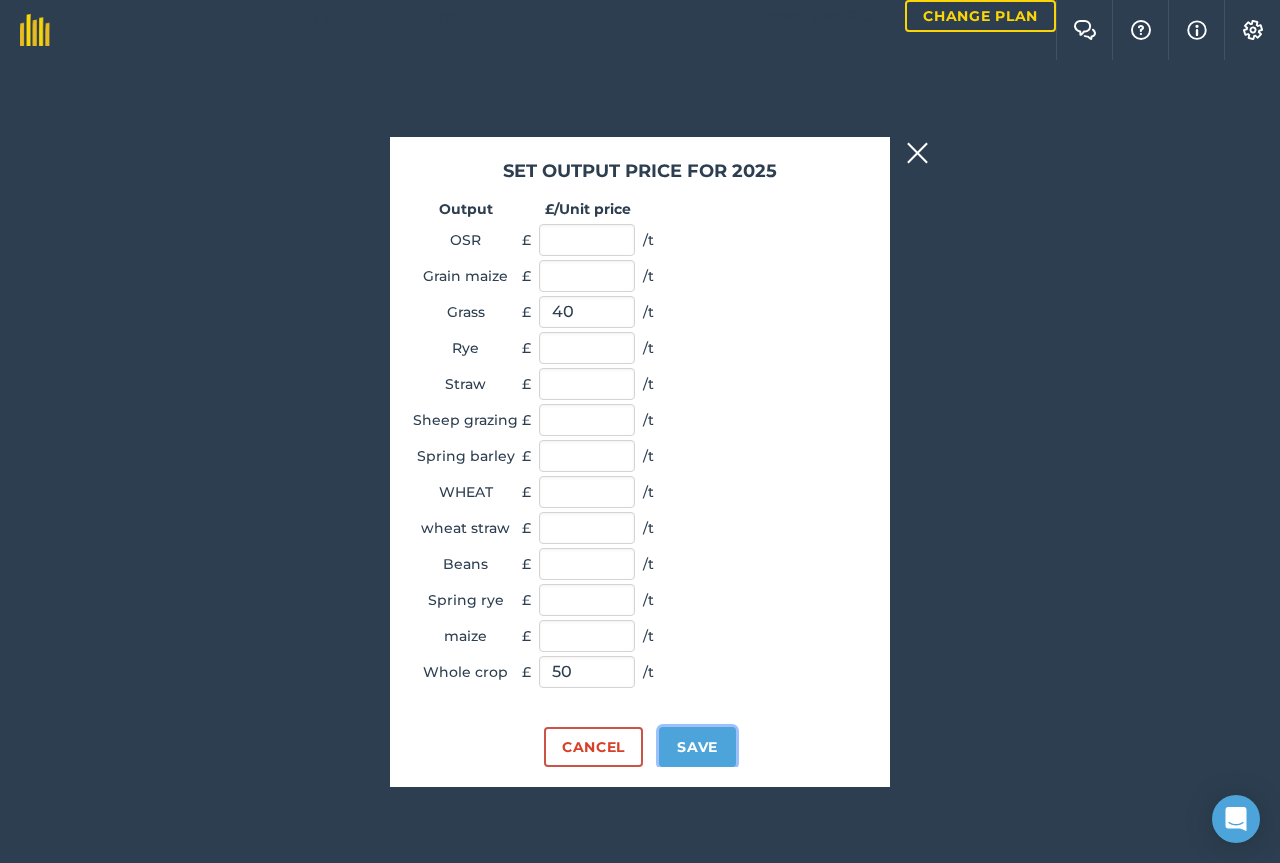 click on "Save" at bounding box center (697, 747) 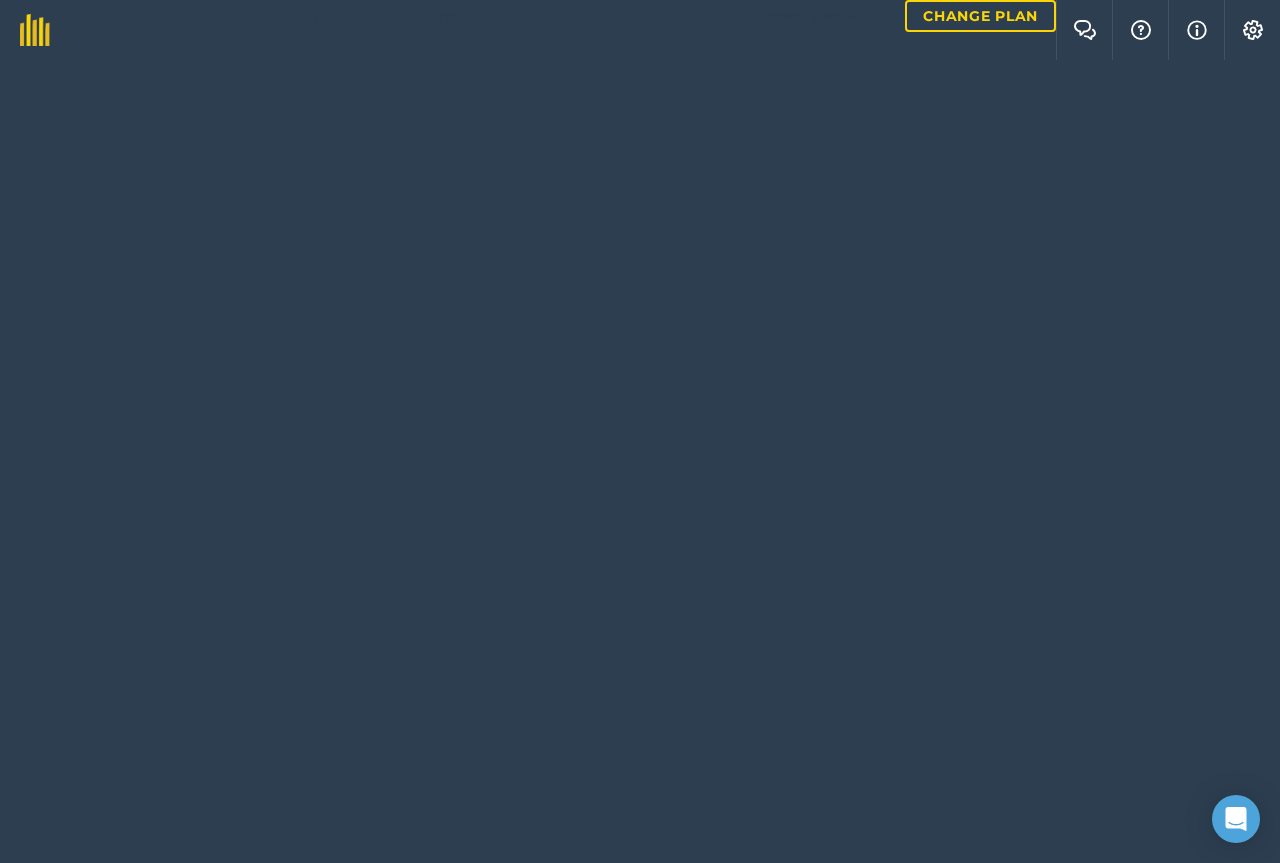 click at bounding box center (640, 7870) 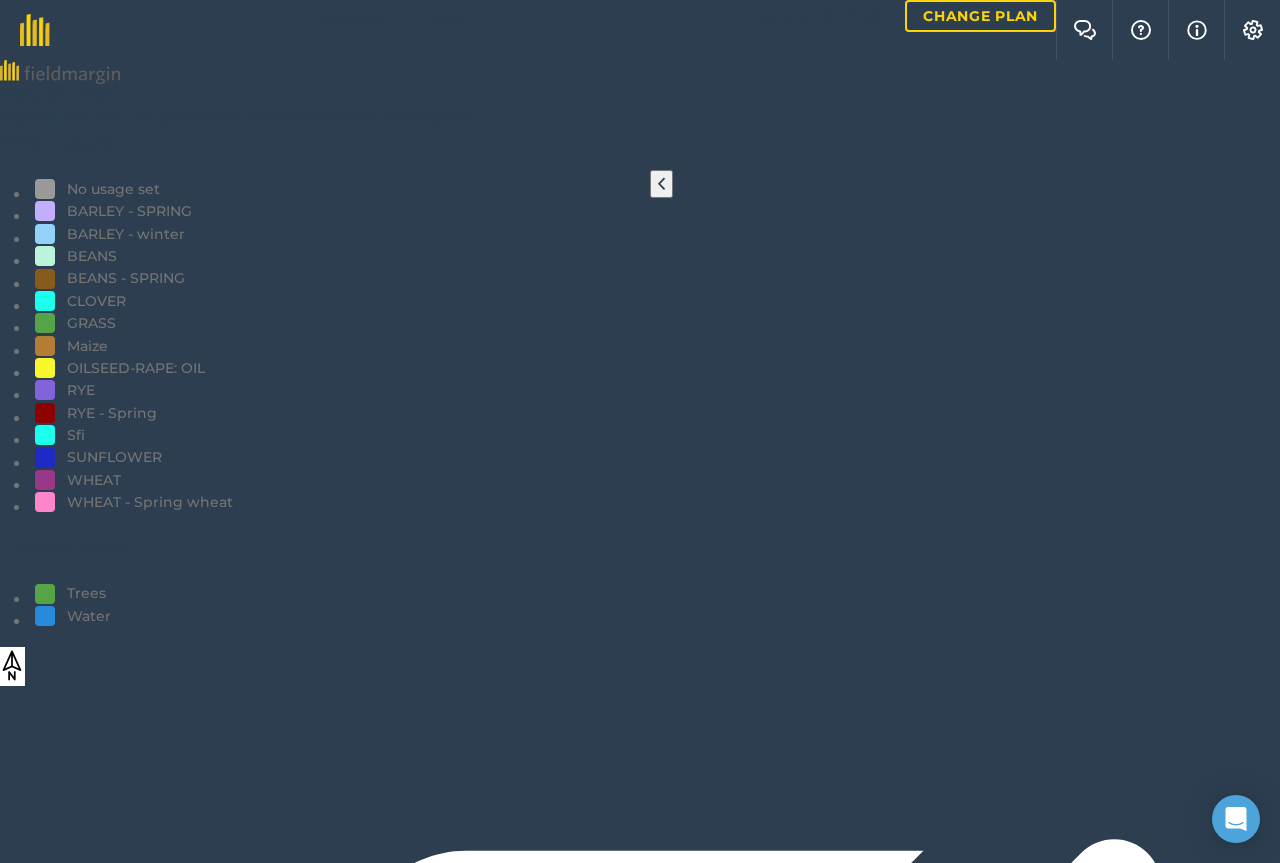 click at bounding box center [28, 2110] 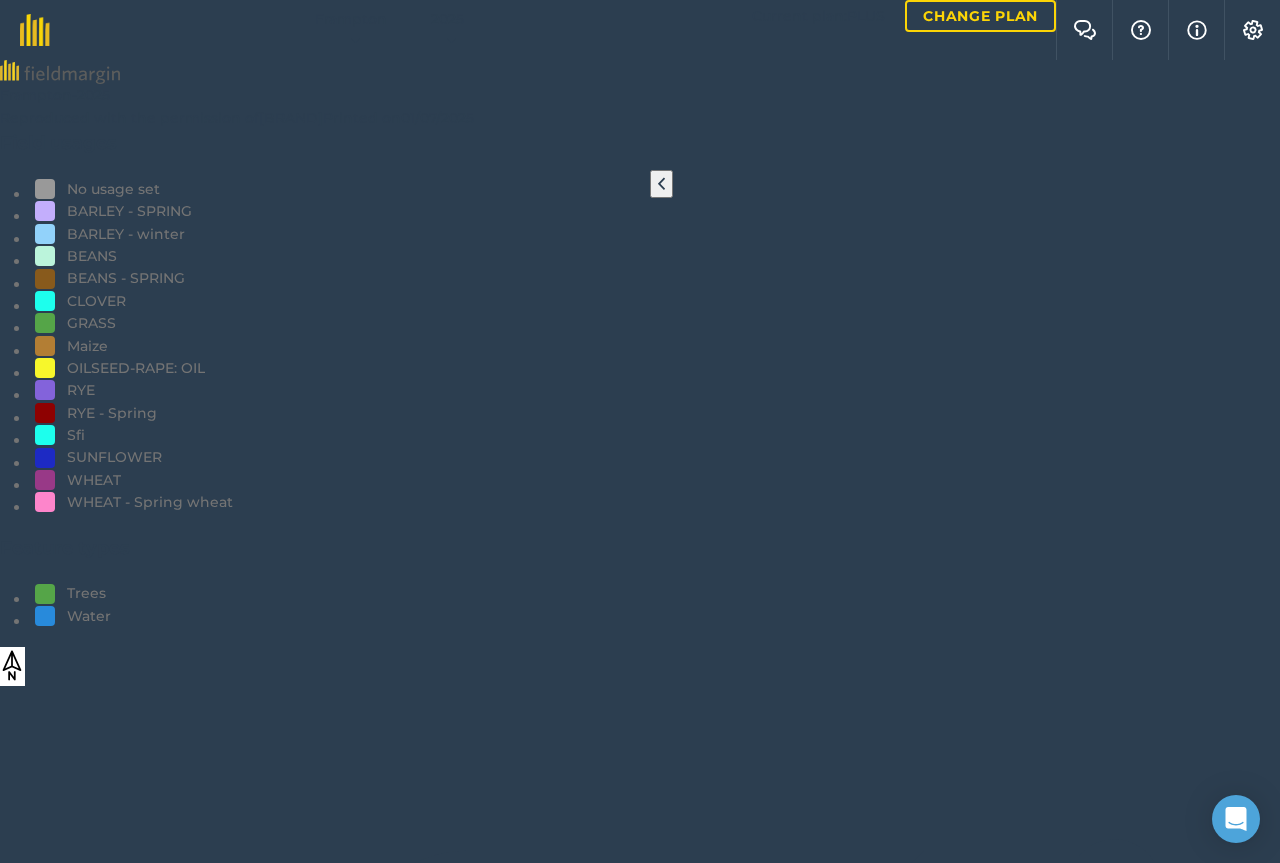 scroll, scrollTop: 0, scrollLeft: 0, axis: both 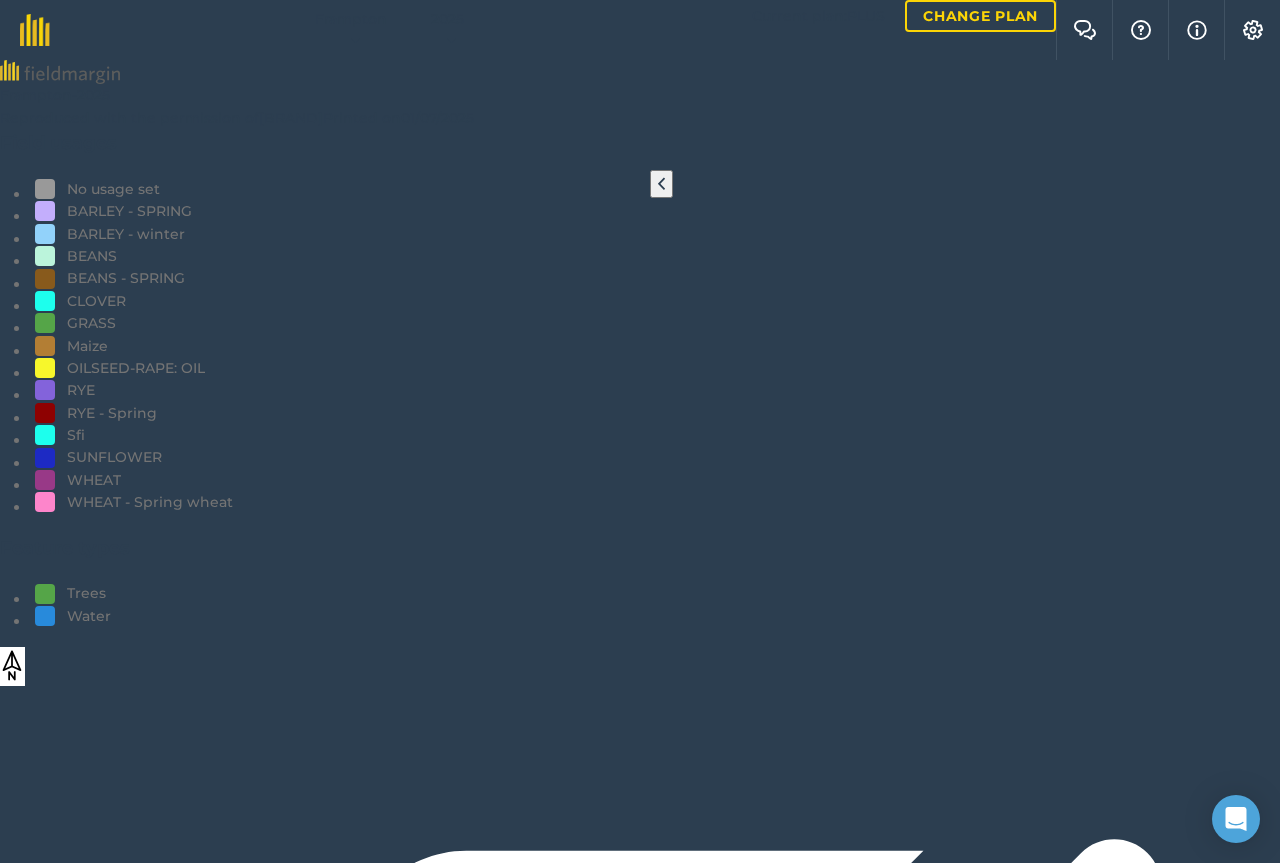 click on "Harvesting Whole crop Completed : 4 / 4 Far shepherds leaze Parkfield Starvall (+ 1 ) You marked this as complete 9 minutes ago" at bounding box center [640, 12555] 